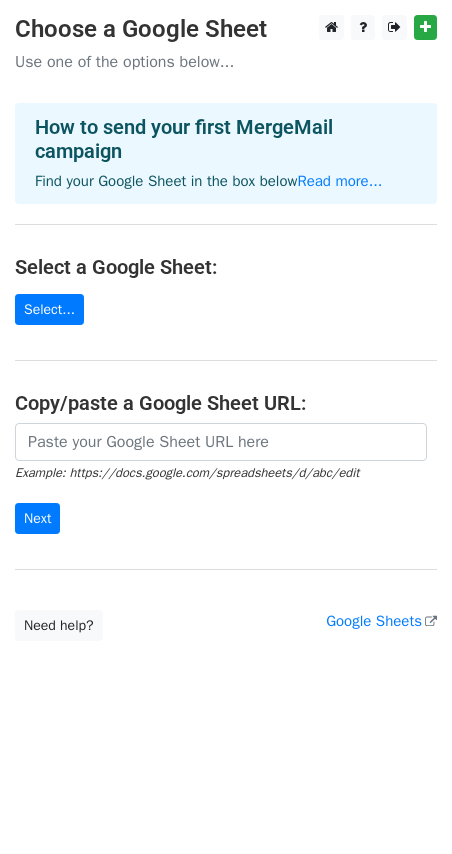 scroll, scrollTop: 0, scrollLeft: 0, axis: both 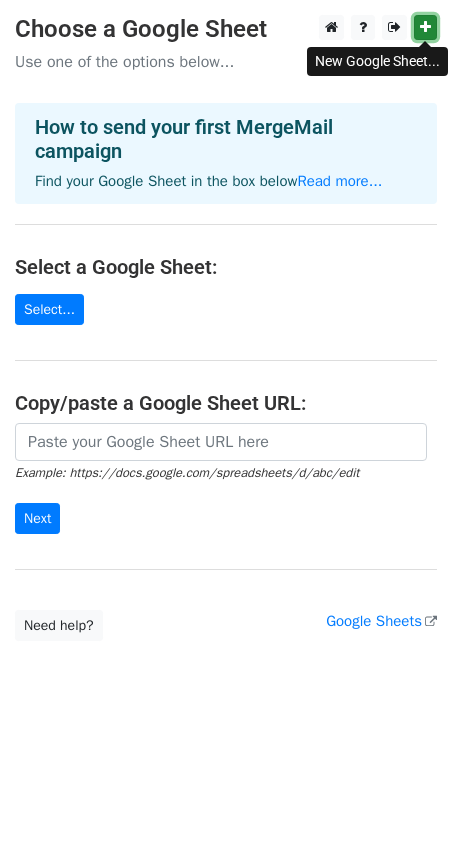click at bounding box center [425, 27] 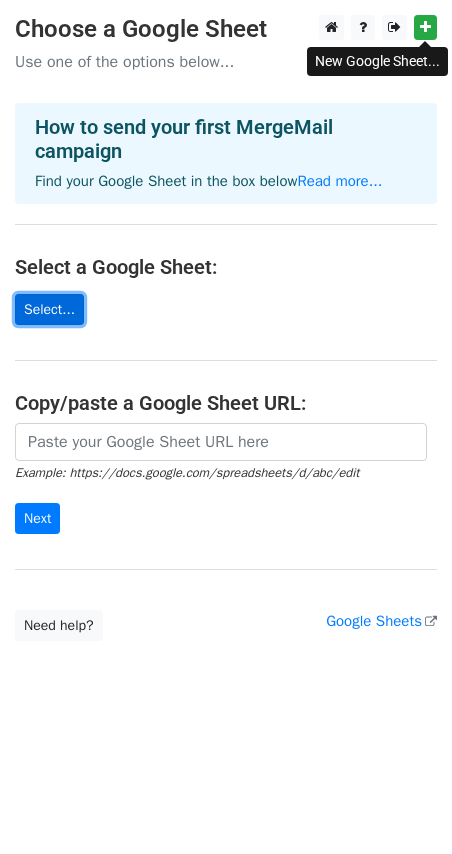 click on "Select..." at bounding box center (49, 309) 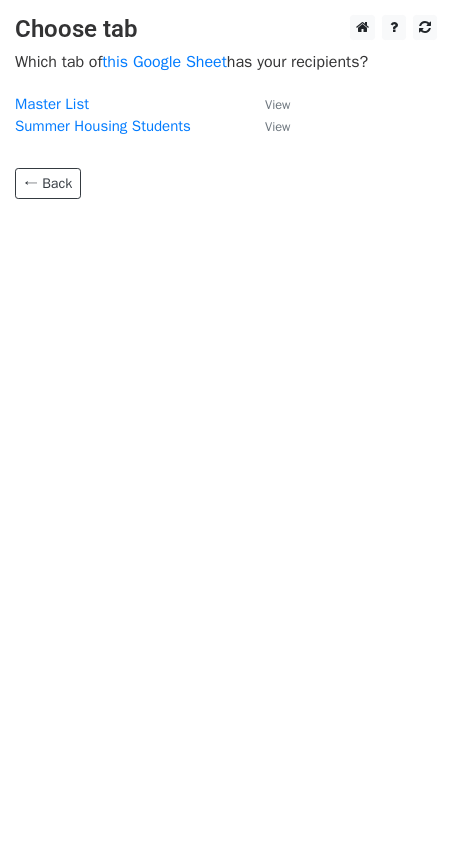 scroll, scrollTop: 0, scrollLeft: 0, axis: both 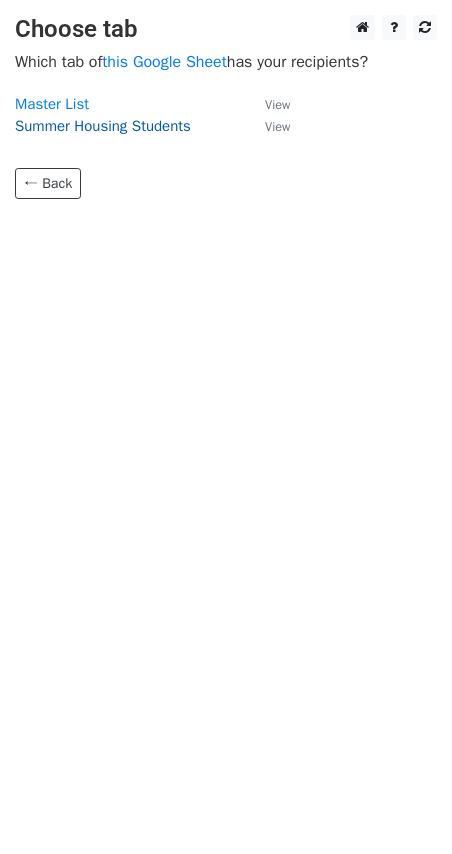 click on "Summer Housing Students" at bounding box center [103, 126] 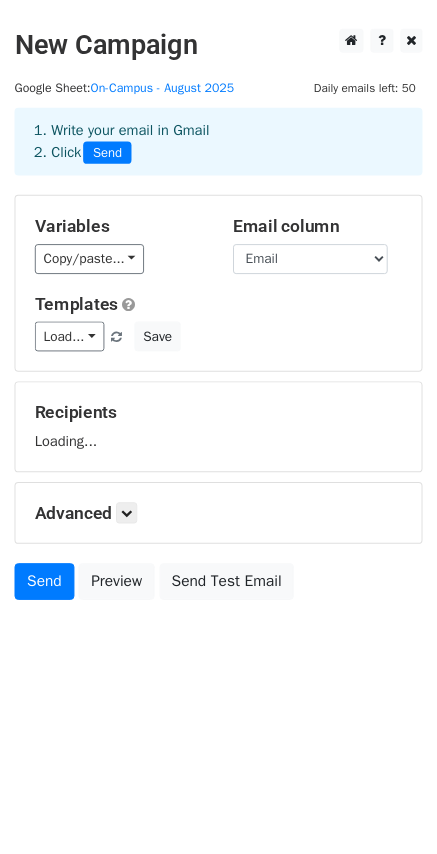 scroll, scrollTop: 0, scrollLeft: 0, axis: both 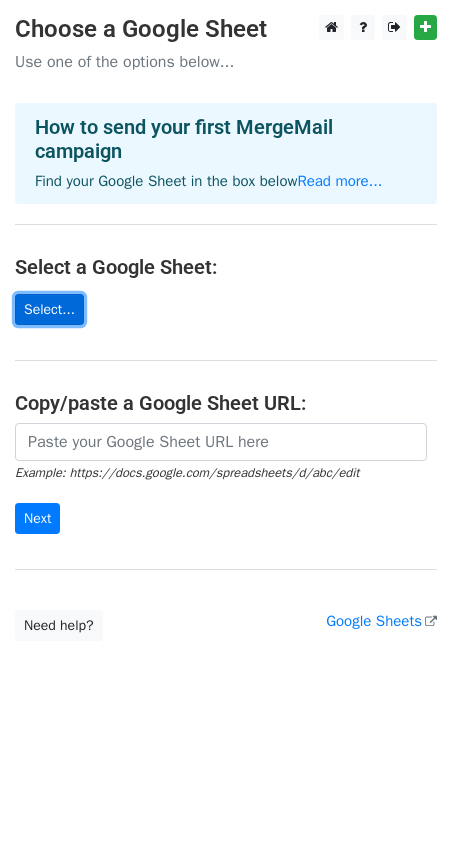 click on "Select..." at bounding box center [49, 309] 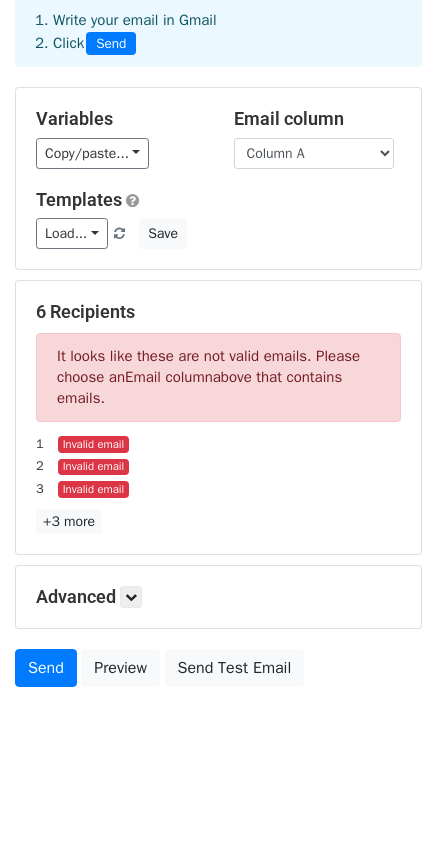 scroll, scrollTop: 103, scrollLeft: 0, axis: vertical 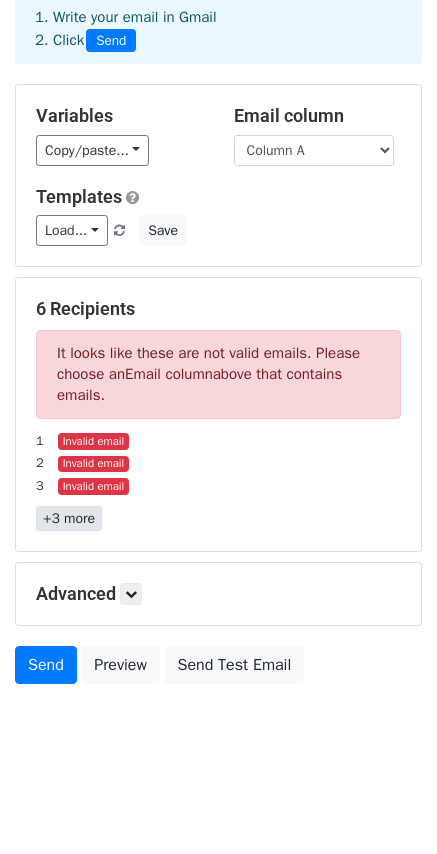 click on "+3 more" at bounding box center [69, 518] 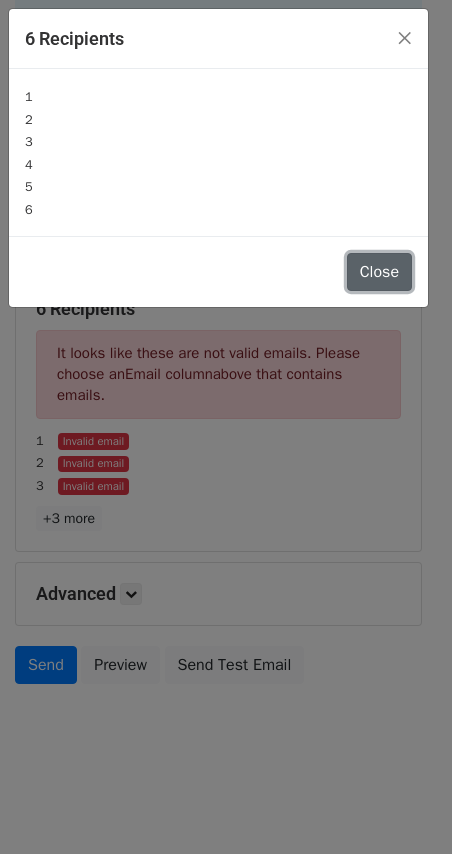 click on "Close" at bounding box center [379, 272] 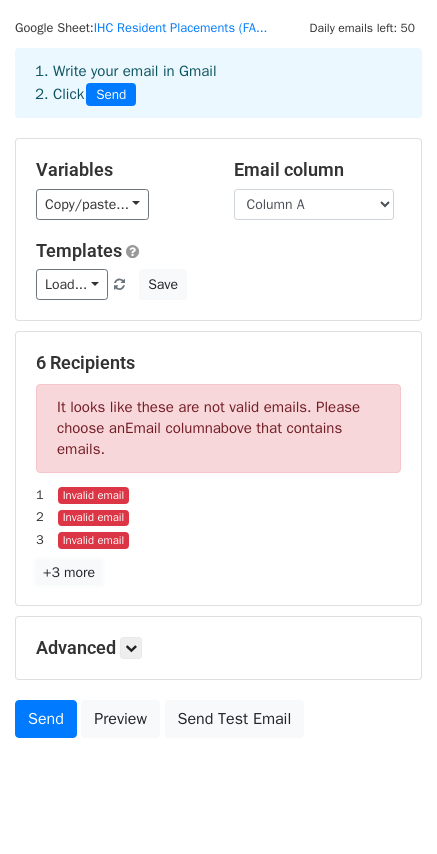 scroll, scrollTop: 0, scrollLeft: 0, axis: both 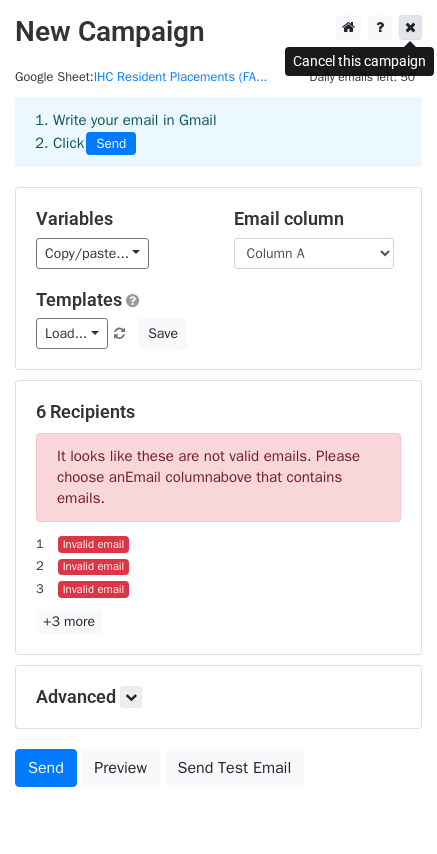 click at bounding box center [410, 27] 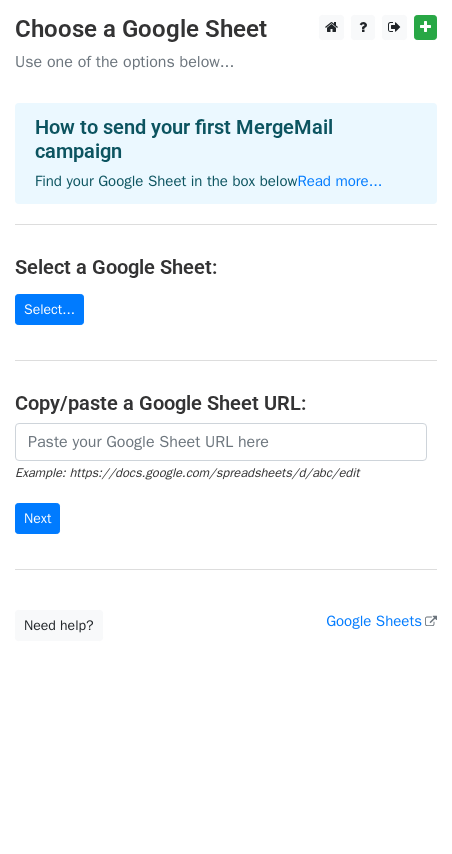 scroll, scrollTop: 0, scrollLeft: 0, axis: both 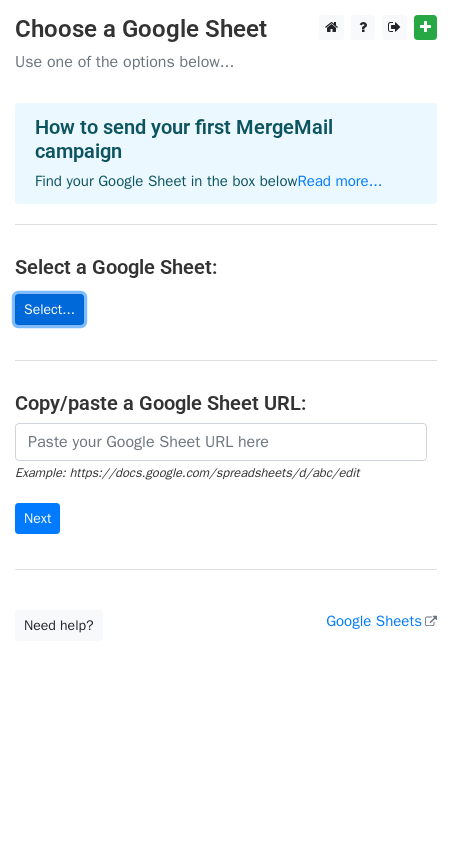 click on "Select..." at bounding box center (49, 309) 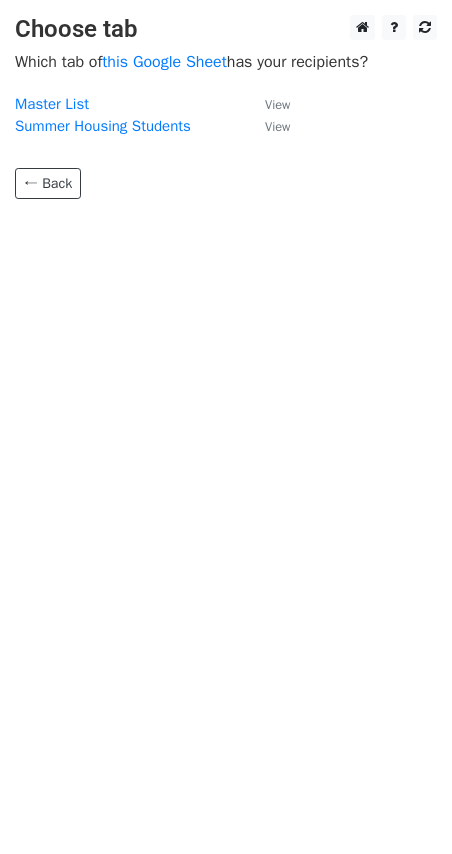 scroll, scrollTop: 0, scrollLeft: 0, axis: both 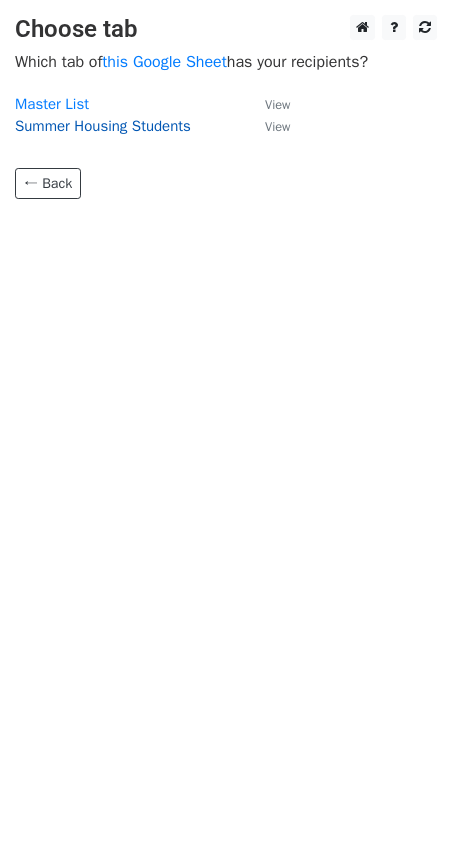 click on "Summer Housing Students" at bounding box center [103, 126] 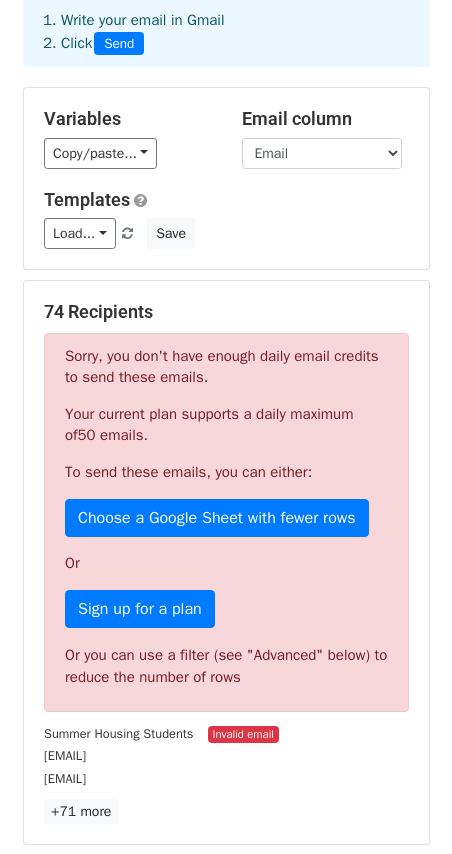 scroll, scrollTop: 200, scrollLeft: 0, axis: vertical 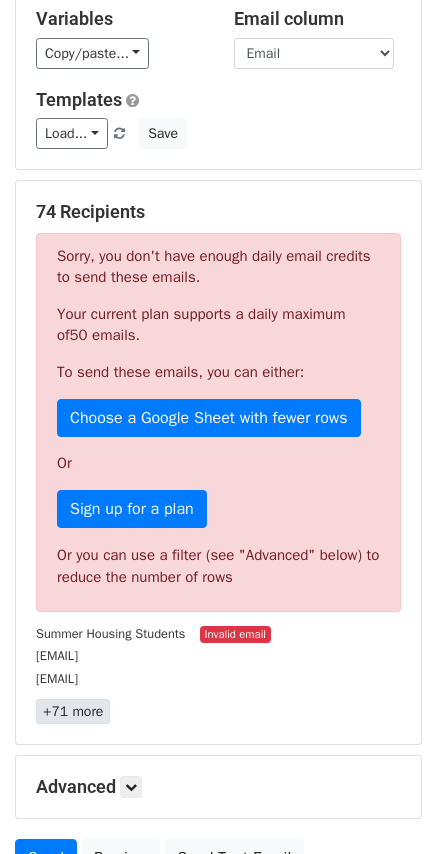 click on "+71 more" at bounding box center [73, 711] 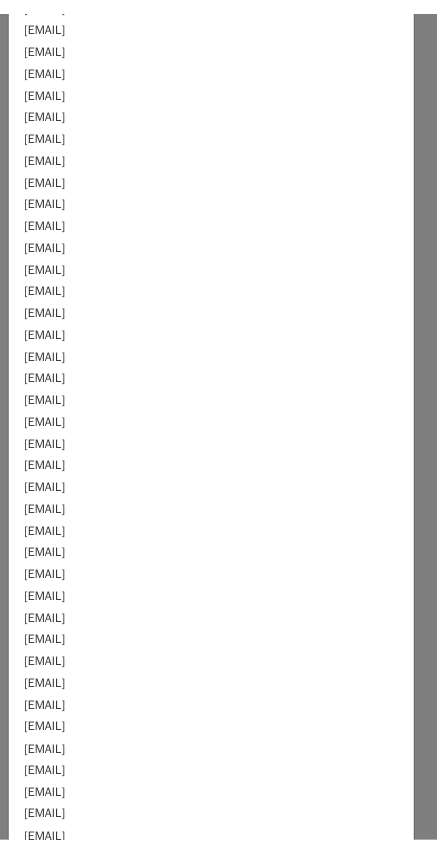 scroll, scrollTop: 0, scrollLeft: 0, axis: both 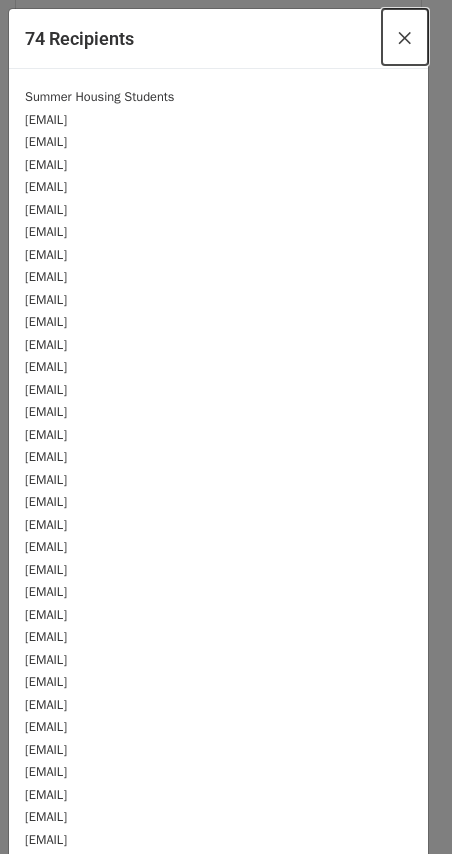 click on "×" at bounding box center [405, 37] 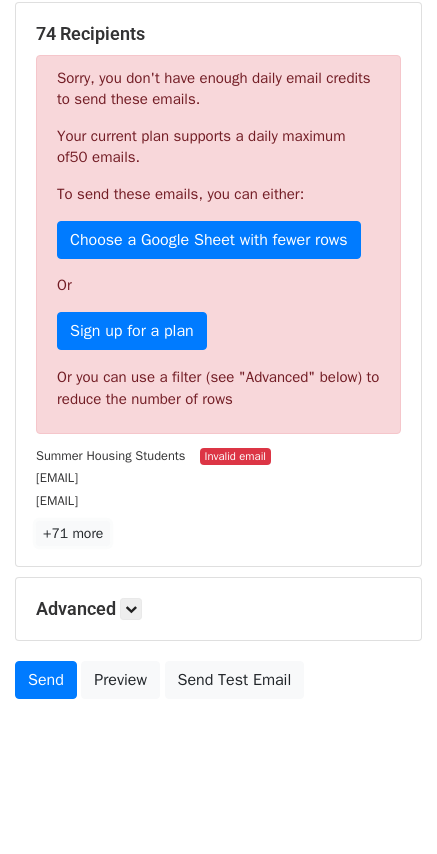 scroll, scrollTop: 393, scrollLeft: 0, axis: vertical 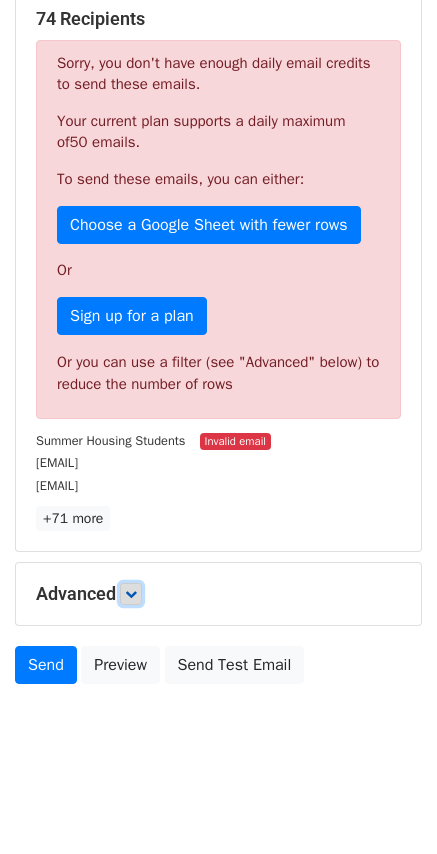 click at bounding box center (131, 594) 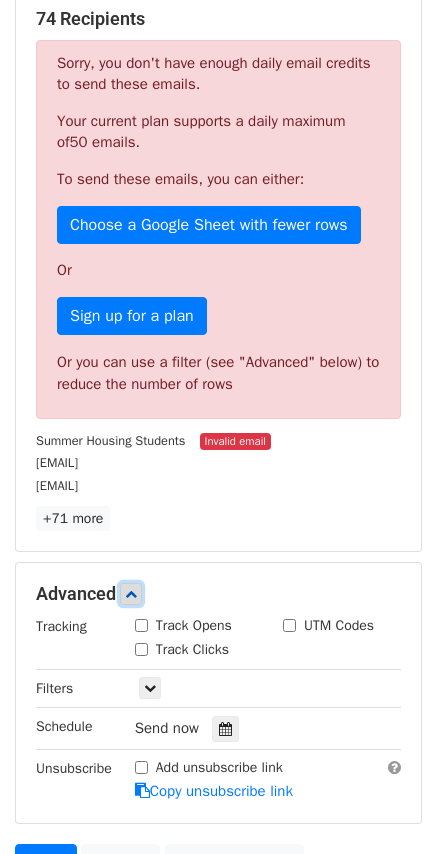 scroll, scrollTop: 493, scrollLeft: 0, axis: vertical 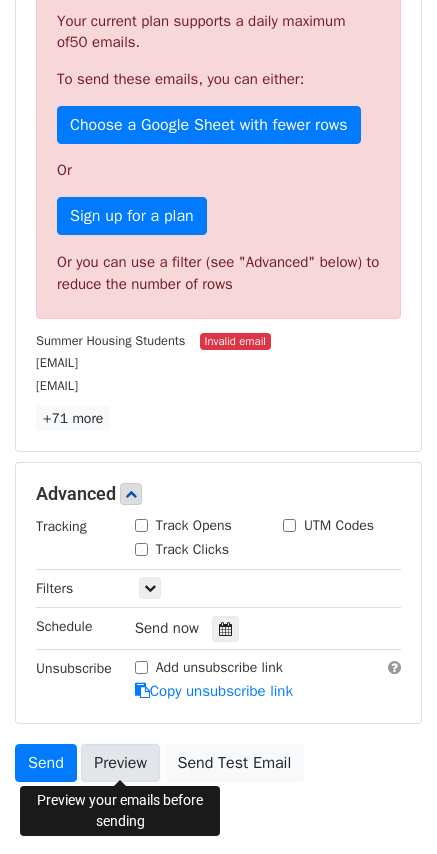 click on "Preview" at bounding box center (120, 763) 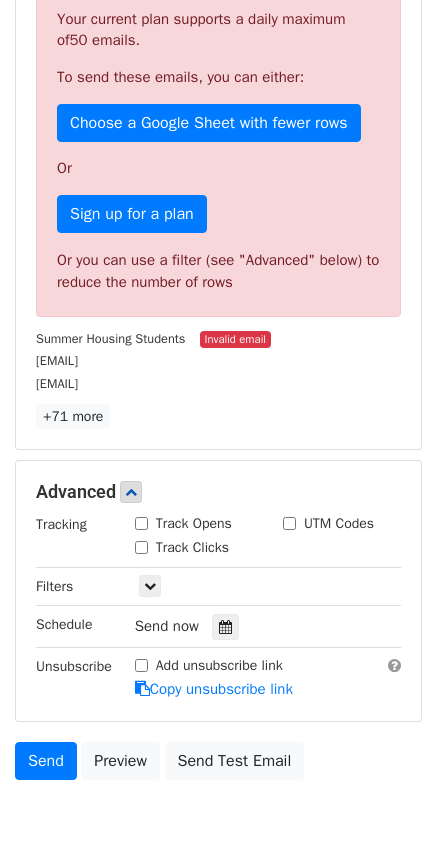 scroll, scrollTop: 589, scrollLeft: 0, axis: vertical 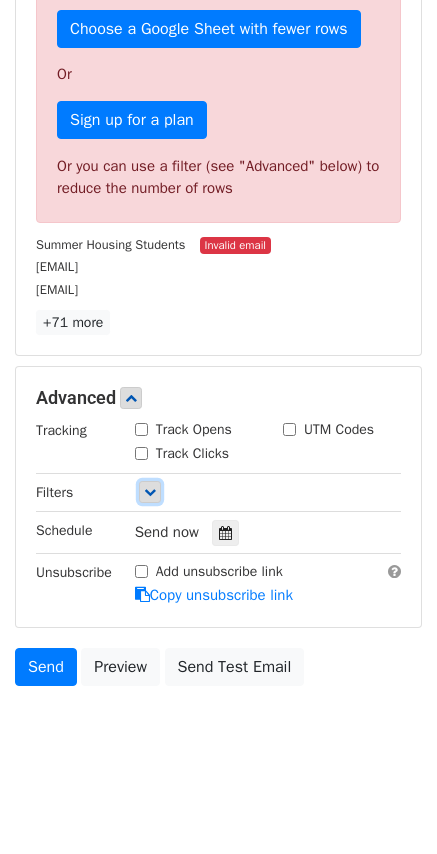 click at bounding box center [150, 492] 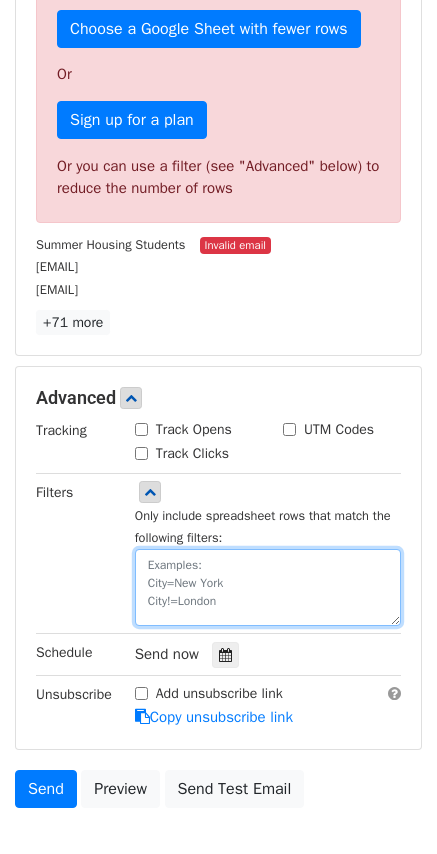 click at bounding box center (268, 587) 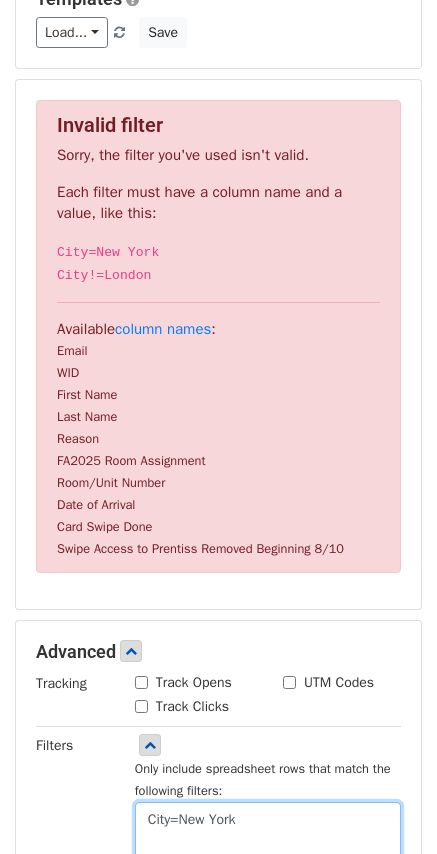 scroll, scrollTop: 266, scrollLeft: 0, axis: vertical 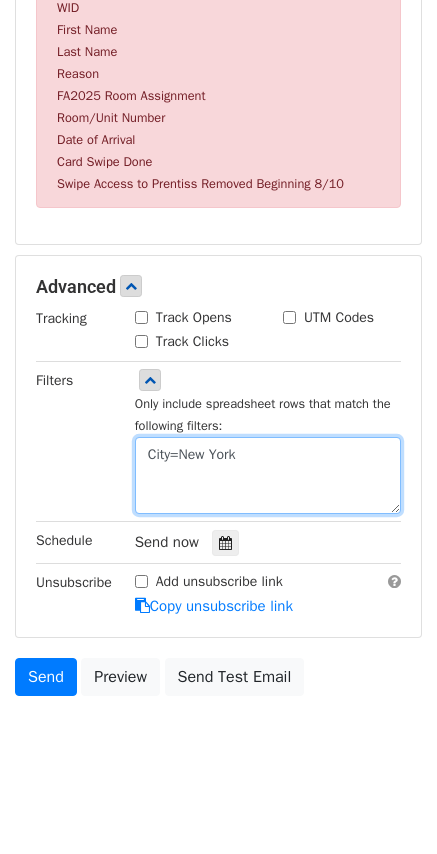 click on "City=New York" at bounding box center [268, 475] 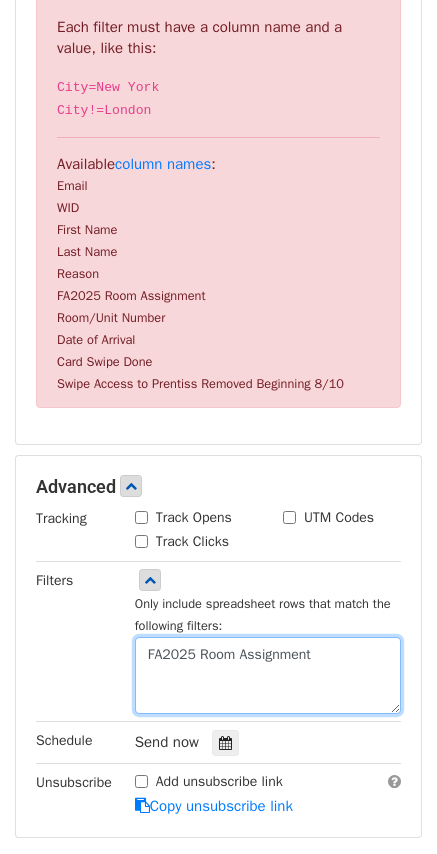 scroll, scrollTop: 366, scrollLeft: 0, axis: vertical 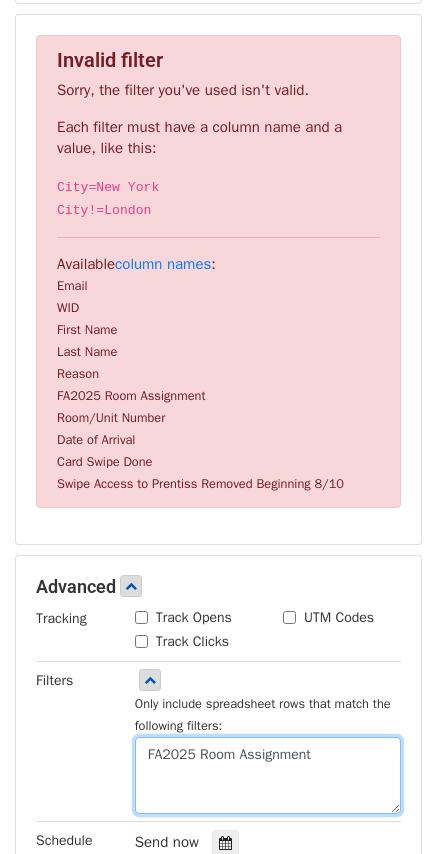 click on "FA2025 Room Assignment" at bounding box center (268, 775) 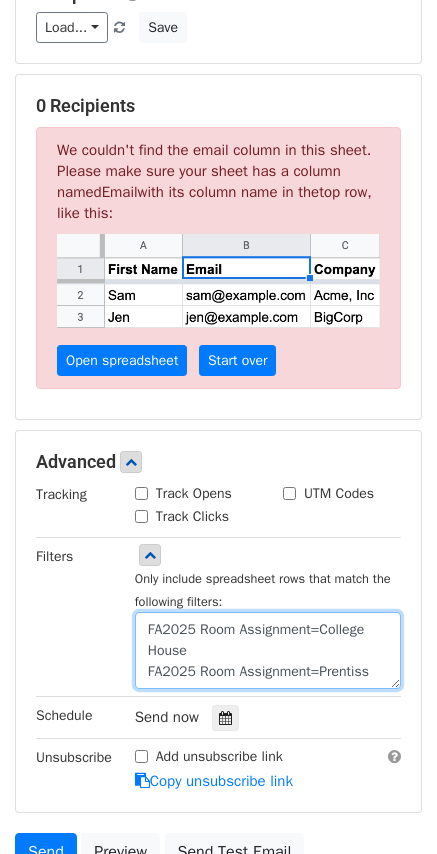scroll, scrollTop: 206, scrollLeft: 0, axis: vertical 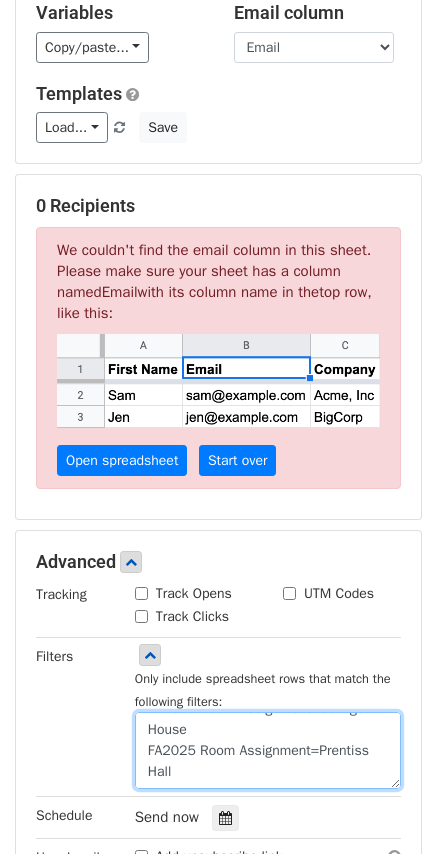 drag, startPoint x: 184, startPoint y: 782, endPoint x: 141, endPoint y: 754, distance: 51.312767 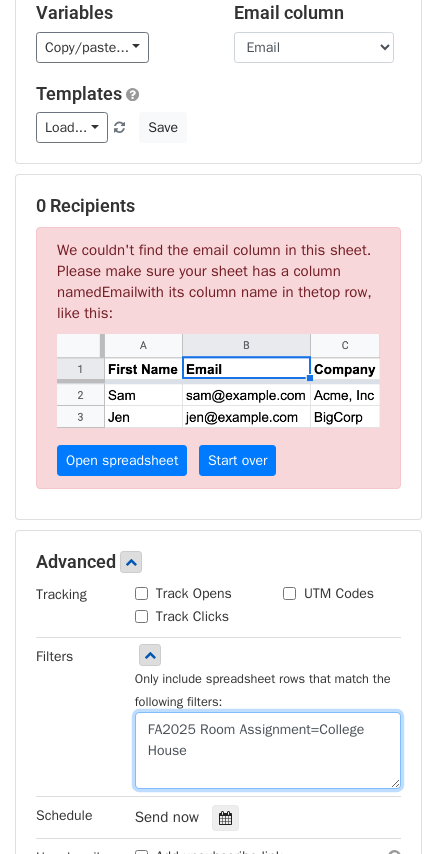 scroll, scrollTop: 0, scrollLeft: 0, axis: both 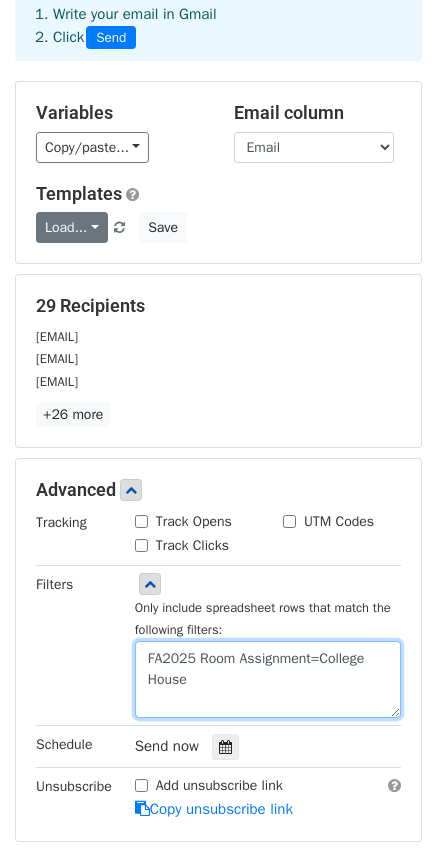 type on "FA2025 Room Assignment=College House" 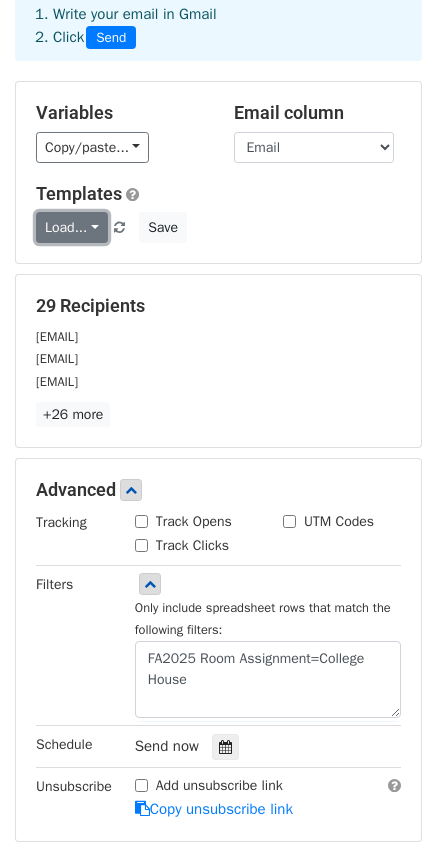click on "Load..." at bounding box center (72, 227) 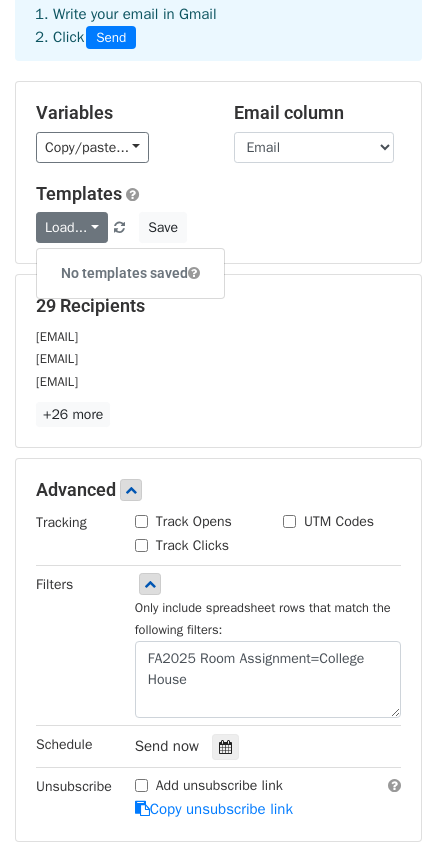 click on "Load...
No templates saved
Save" at bounding box center [218, 227] 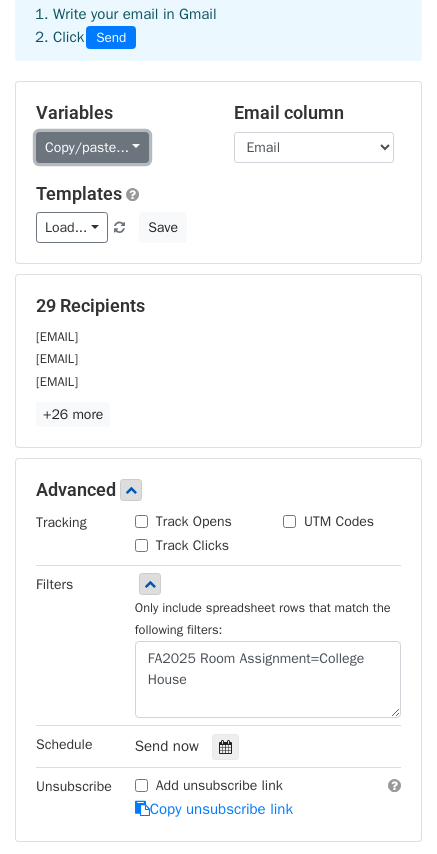click on "Copy/paste..." at bounding box center (92, 147) 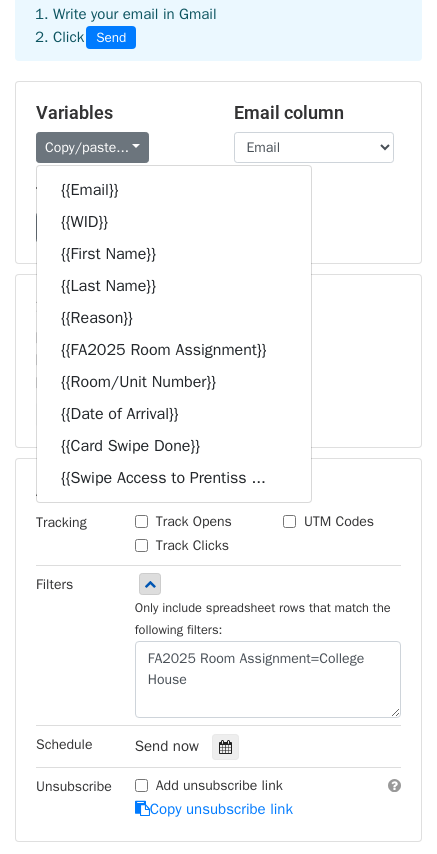 click on "Copy/paste...
{{Email}}
{{WID}}
{{First Name}}
{{Last Name}}
{{Reason}}
{{FA2025 Room Assignment}}
{{Room/Unit Number}}
{{Date of Arrival}}
{{Card Swipe Done}}
{{Swipe Access to Prentiss ..." at bounding box center [120, 147] 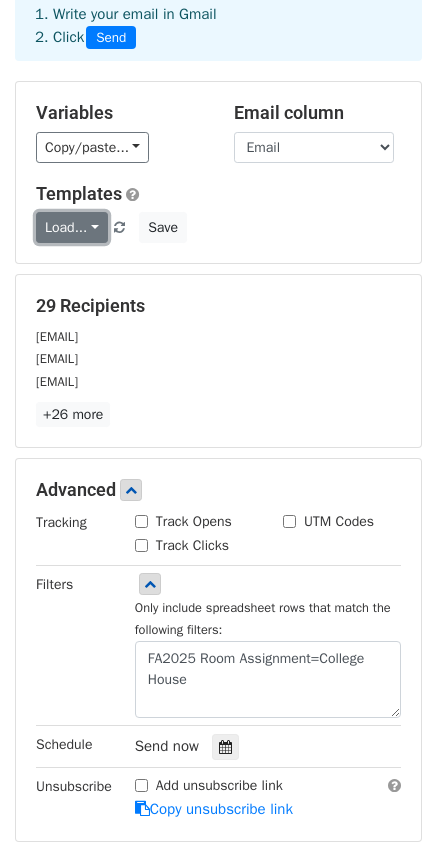click on "Load..." at bounding box center [72, 227] 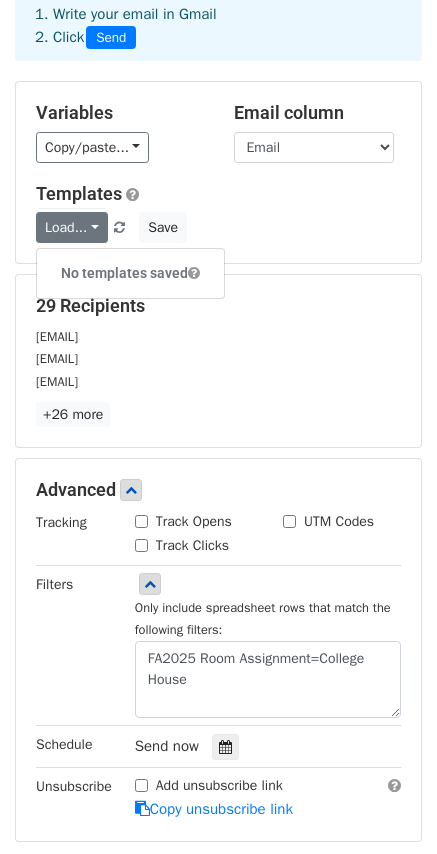 click on "Load...
No templates saved
Save" at bounding box center (218, 227) 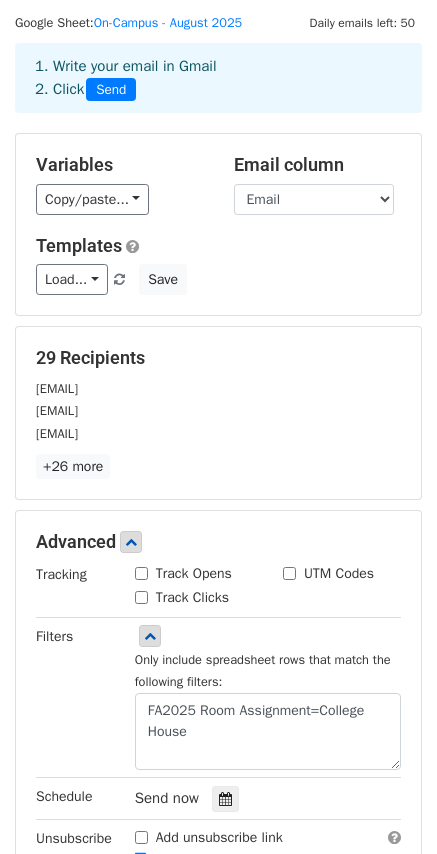 scroll, scrollTop: 6, scrollLeft: 0, axis: vertical 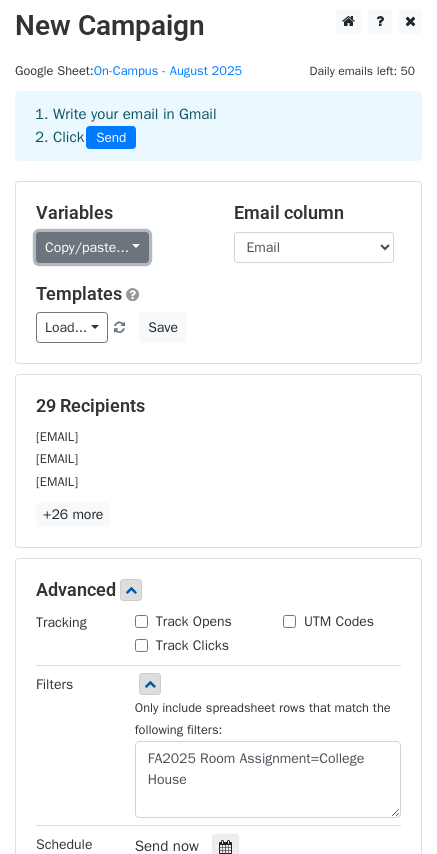 click on "Copy/paste..." at bounding box center [92, 247] 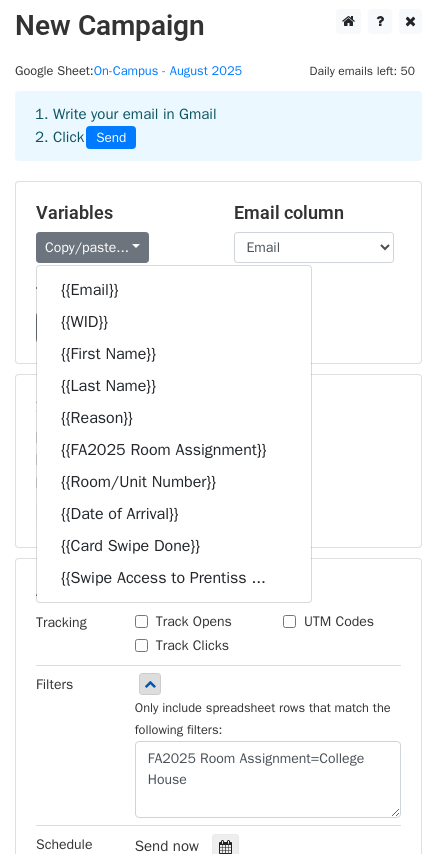 click on "Templates" at bounding box center [218, 294] 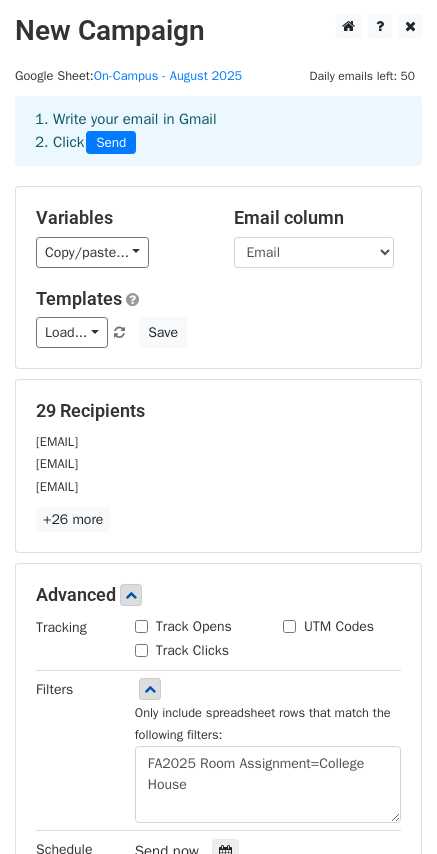 scroll, scrollTop: 0, scrollLeft: 0, axis: both 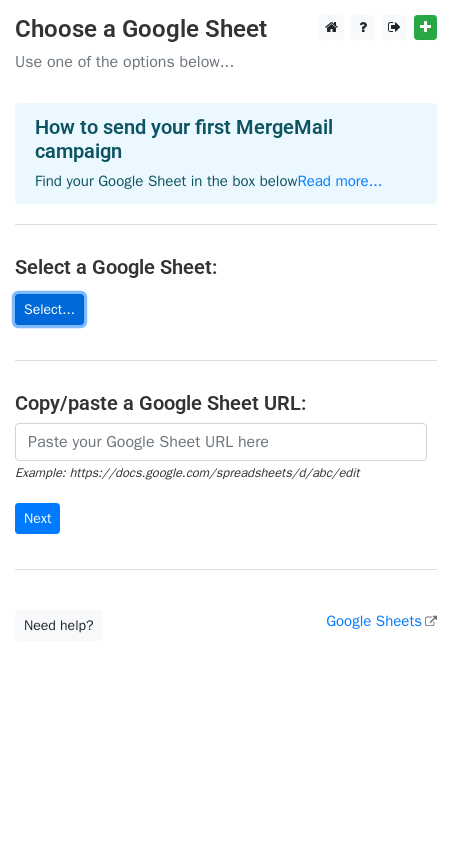 click on "Select..." at bounding box center (49, 309) 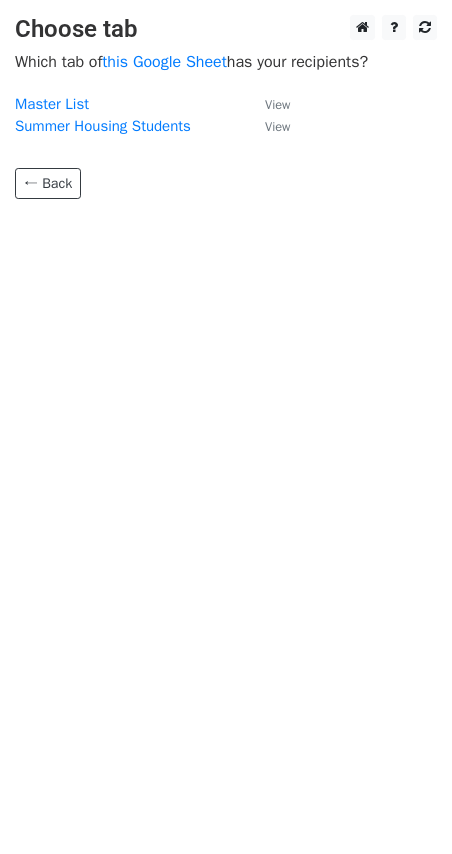 scroll, scrollTop: 0, scrollLeft: 0, axis: both 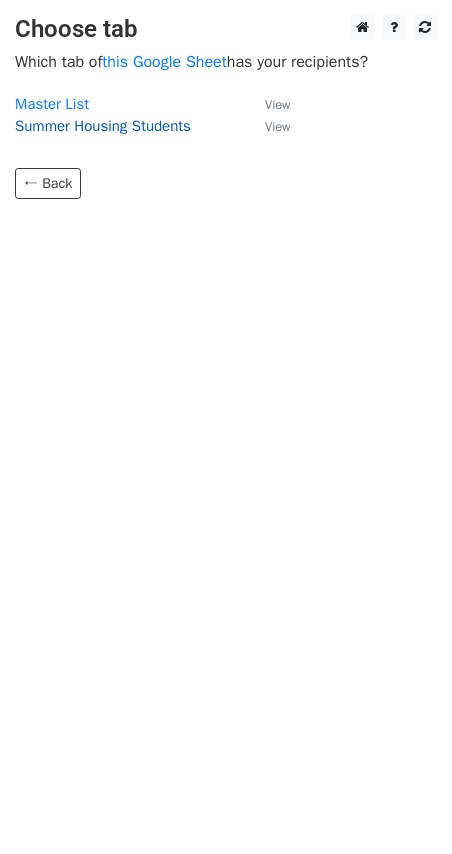 click on "Summer Housing Students" at bounding box center [103, 126] 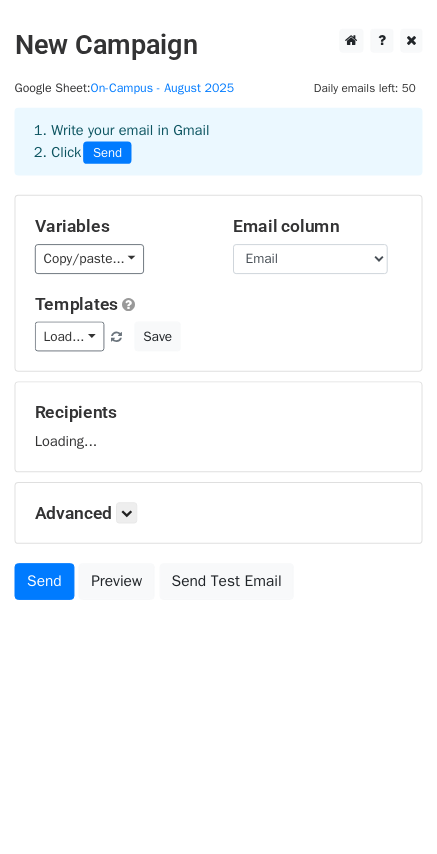 scroll, scrollTop: 0, scrollLeft: 0, axis: both 